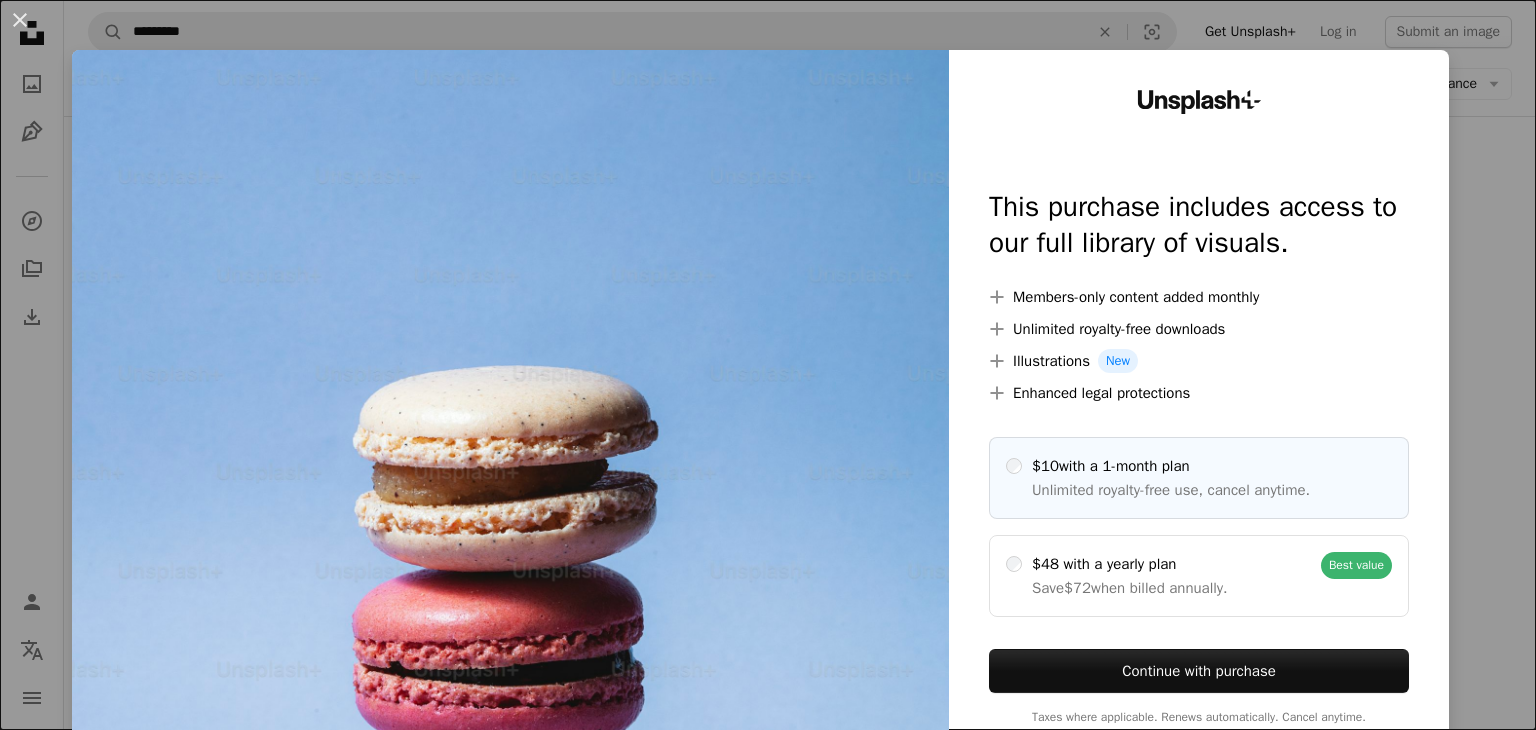 scroll, scrollTop: 1802, scrollLeft: 0, axis: vertical 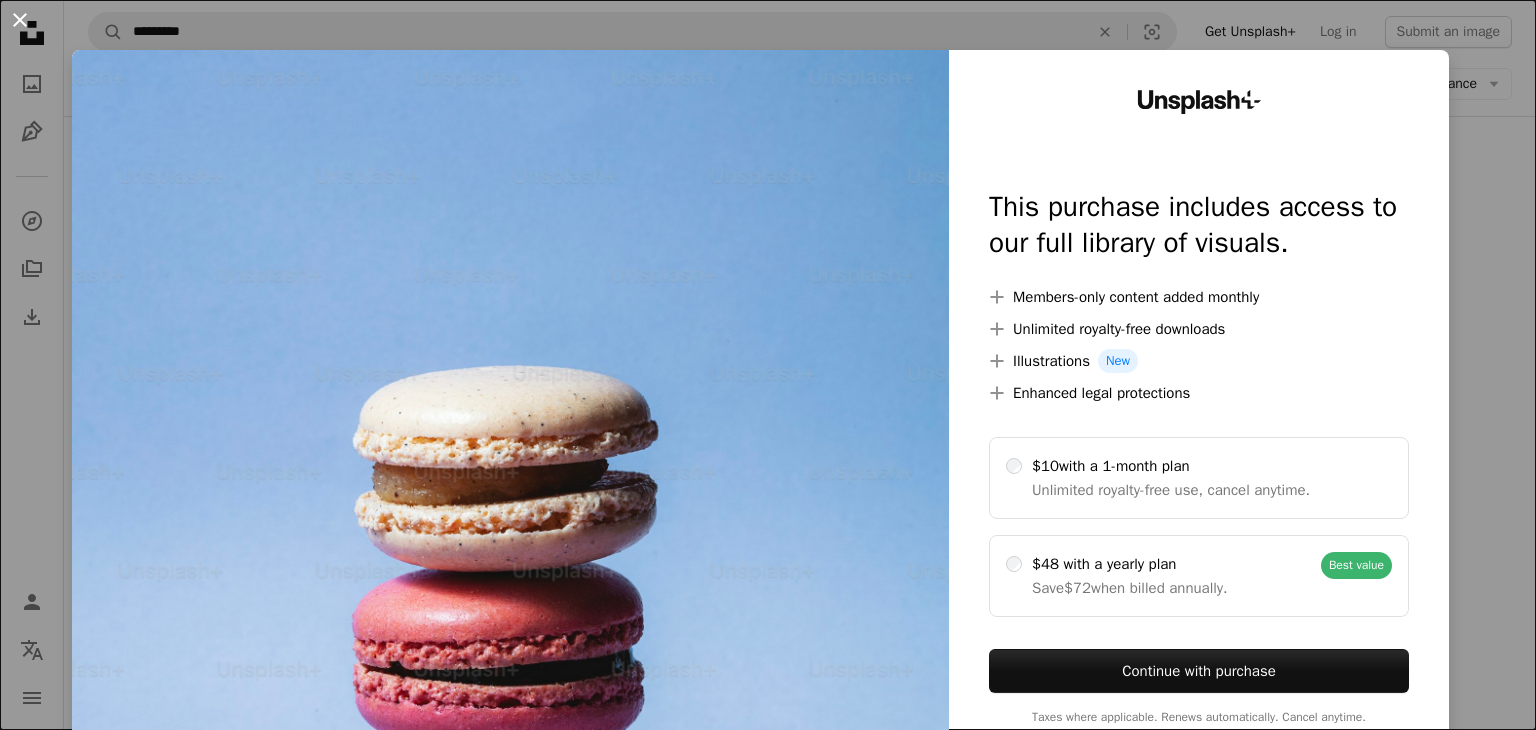 click on "An X shape" at bounding box center [20, 20] 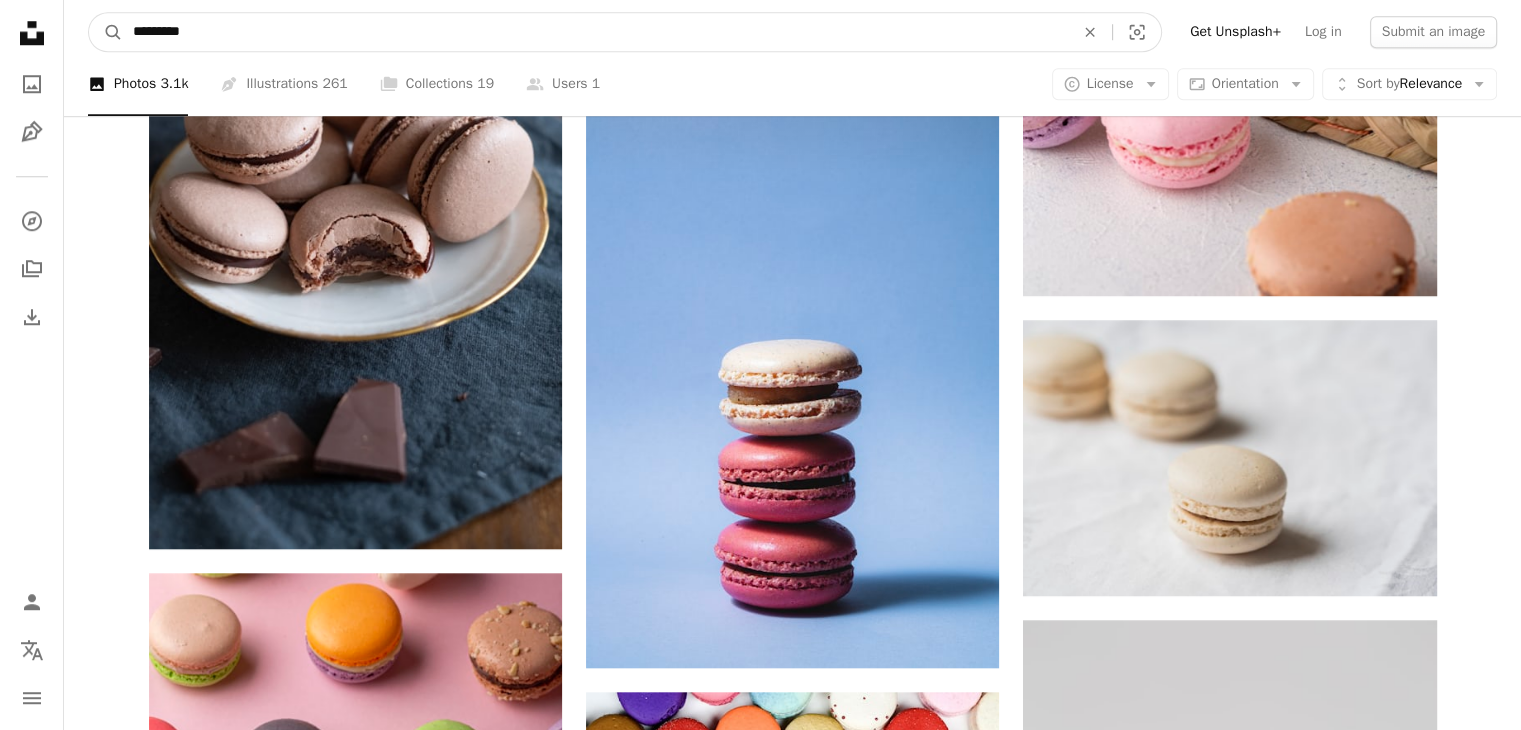 click on "*********" at bounding box center (595, 32) 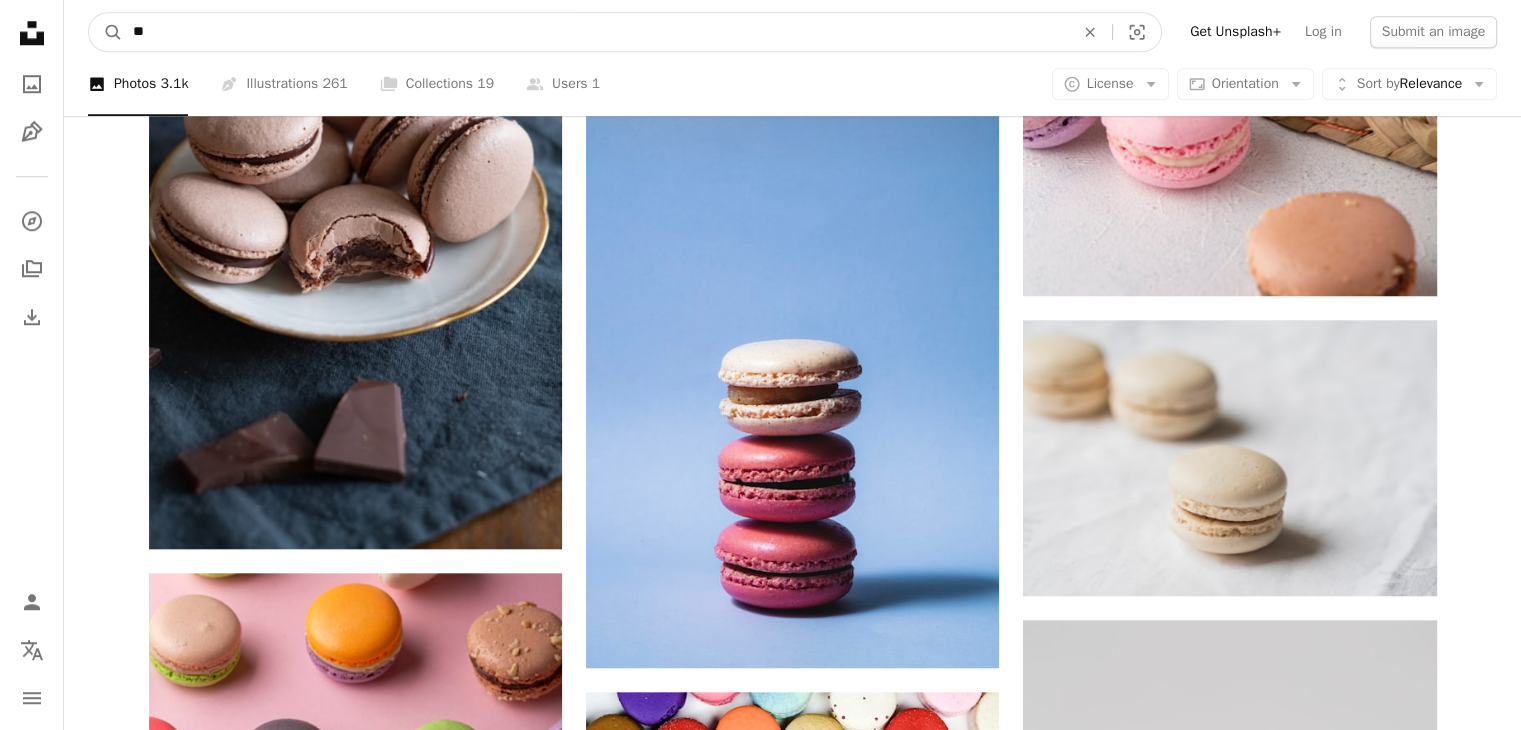 type on "*" 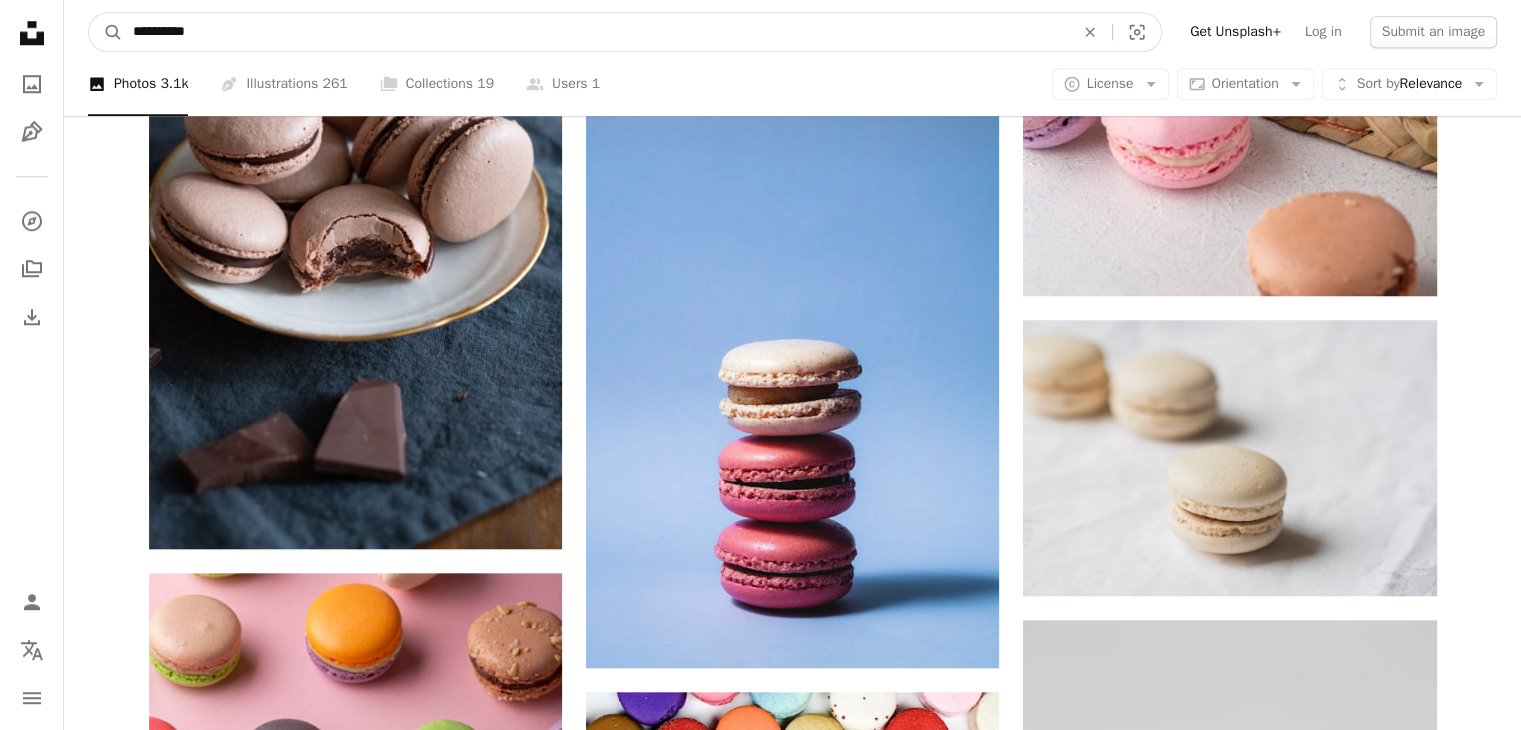 type on "**********" 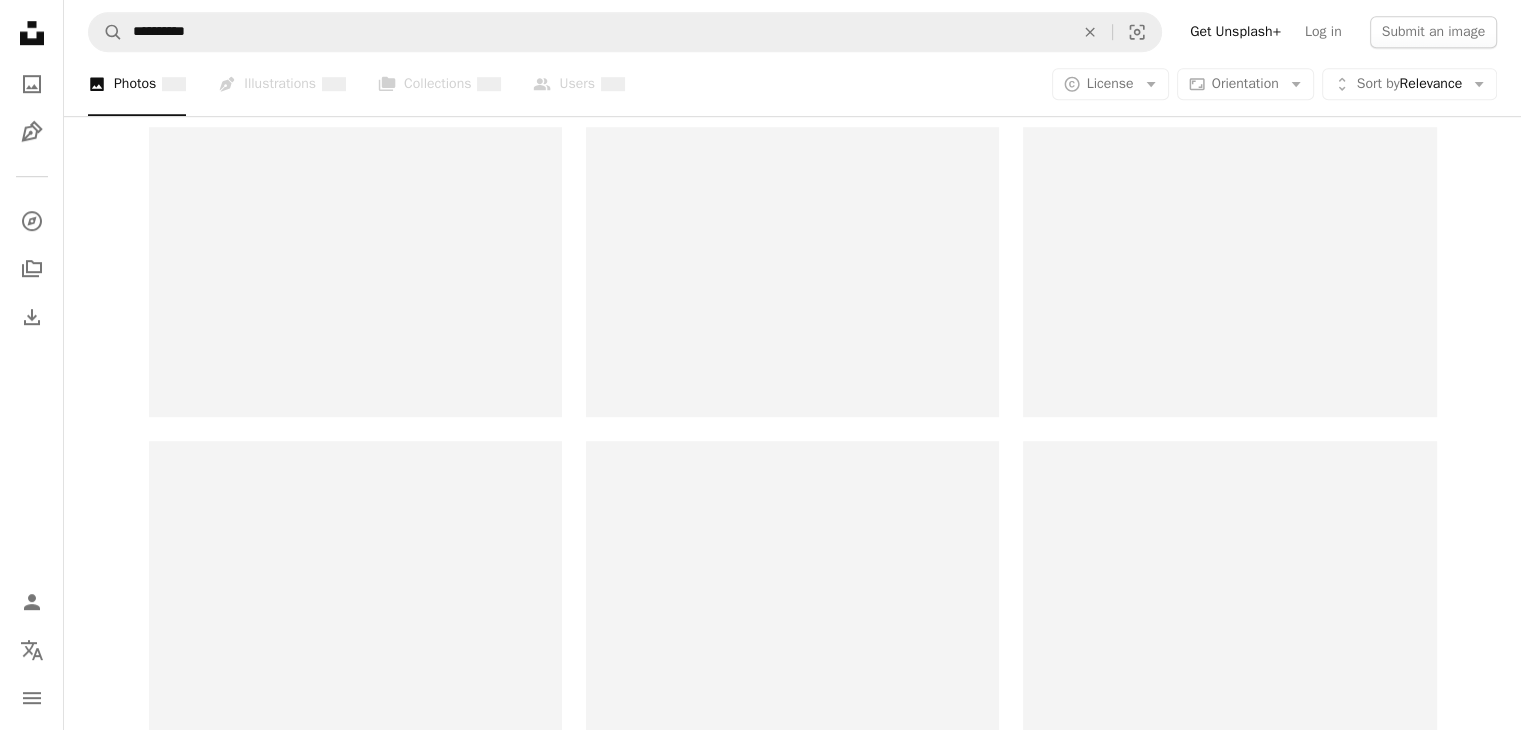 scroll, scrollTop: 0, scrollLeft: 0, axis: both 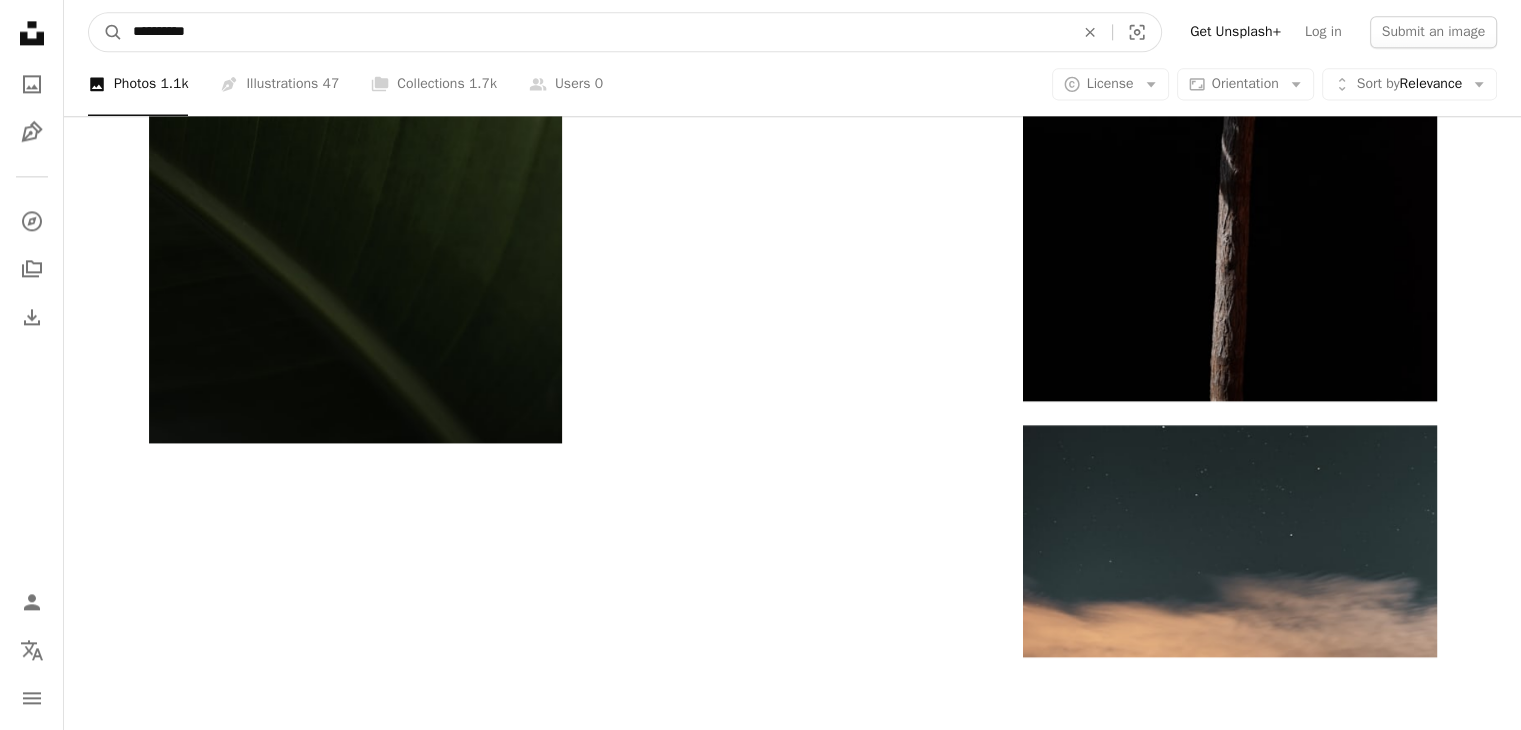 click on "**********" at bounding box center [595, 32] 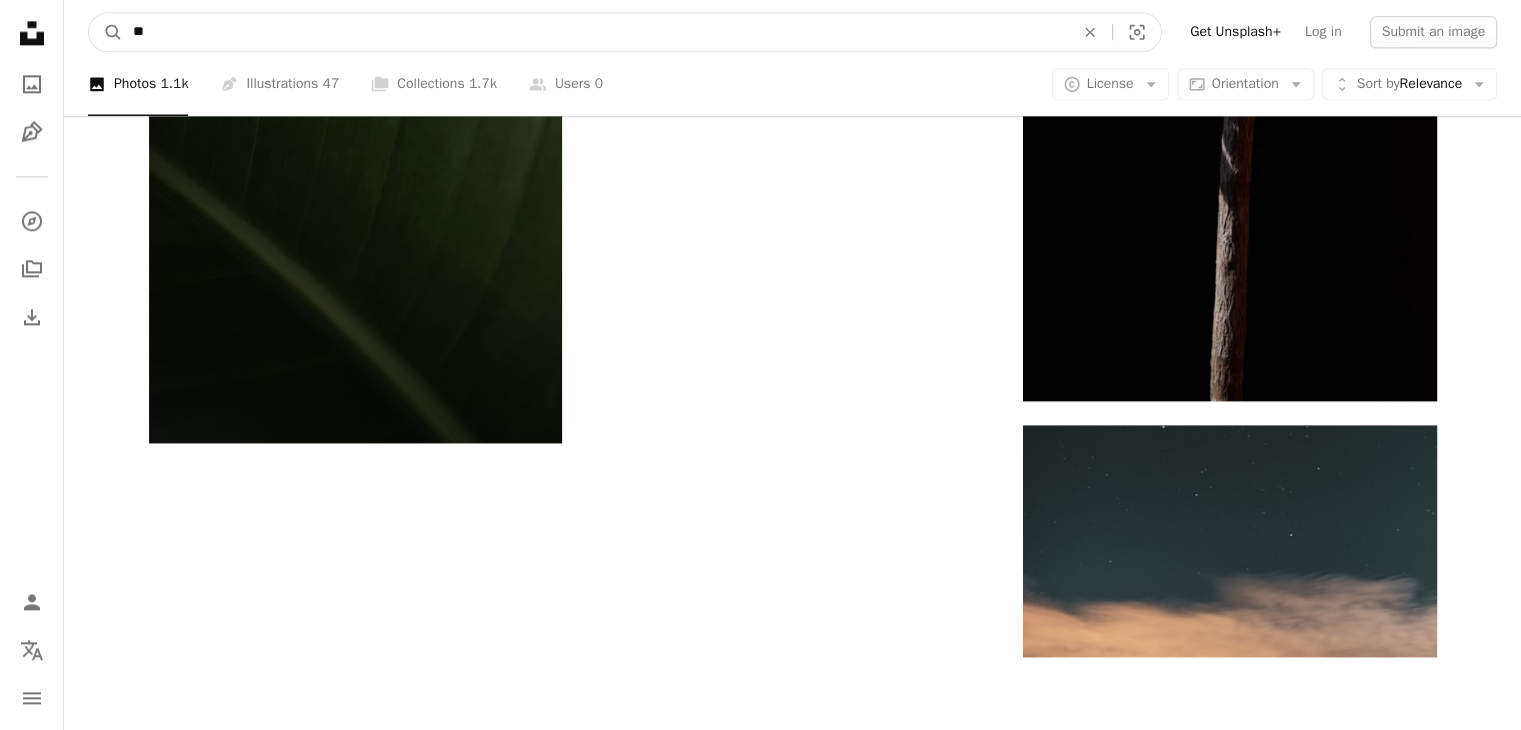 type on "*" 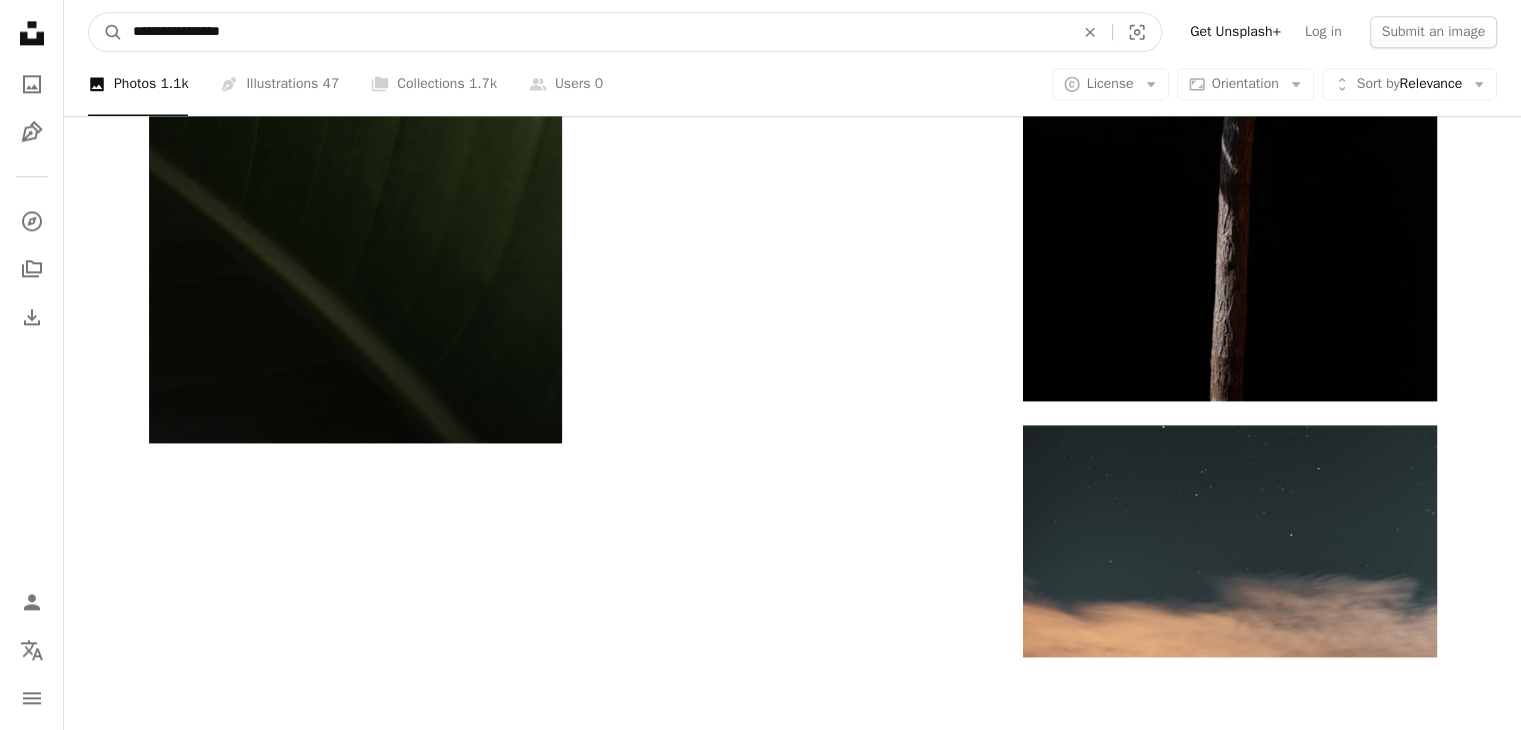 type on "**********" 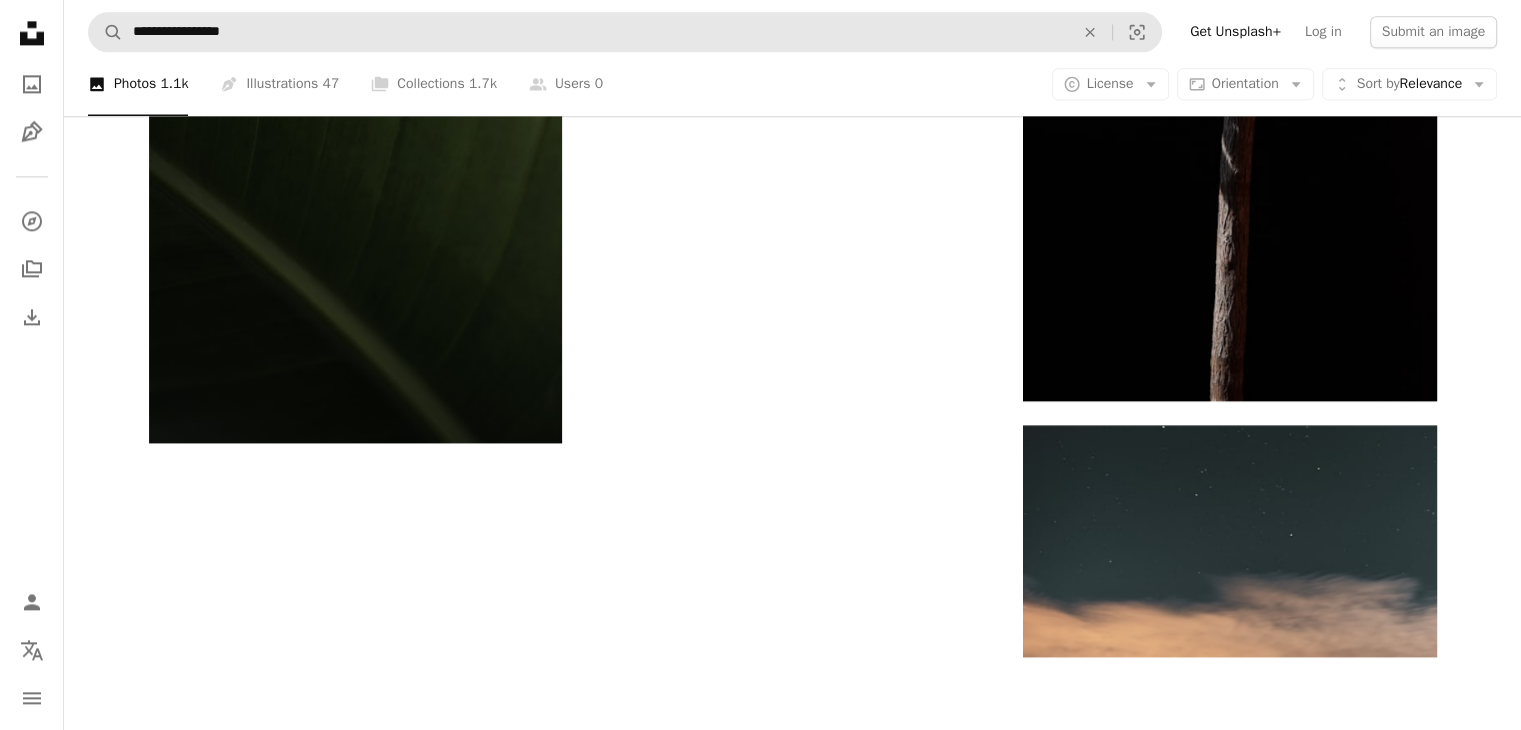 scroll, scrollTop: 0, scrollLeft: 0, axis: both 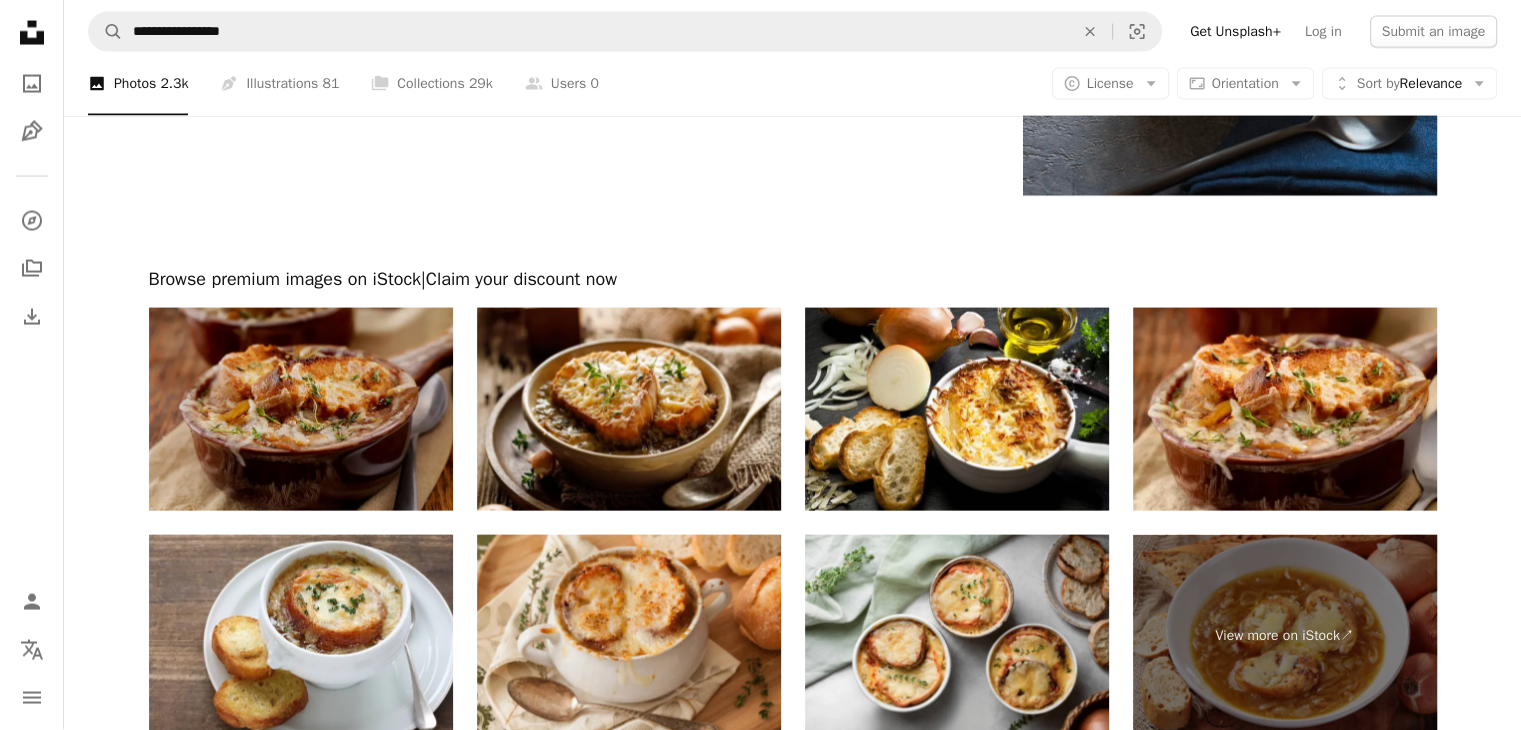 click at bounding box center (301, 409) 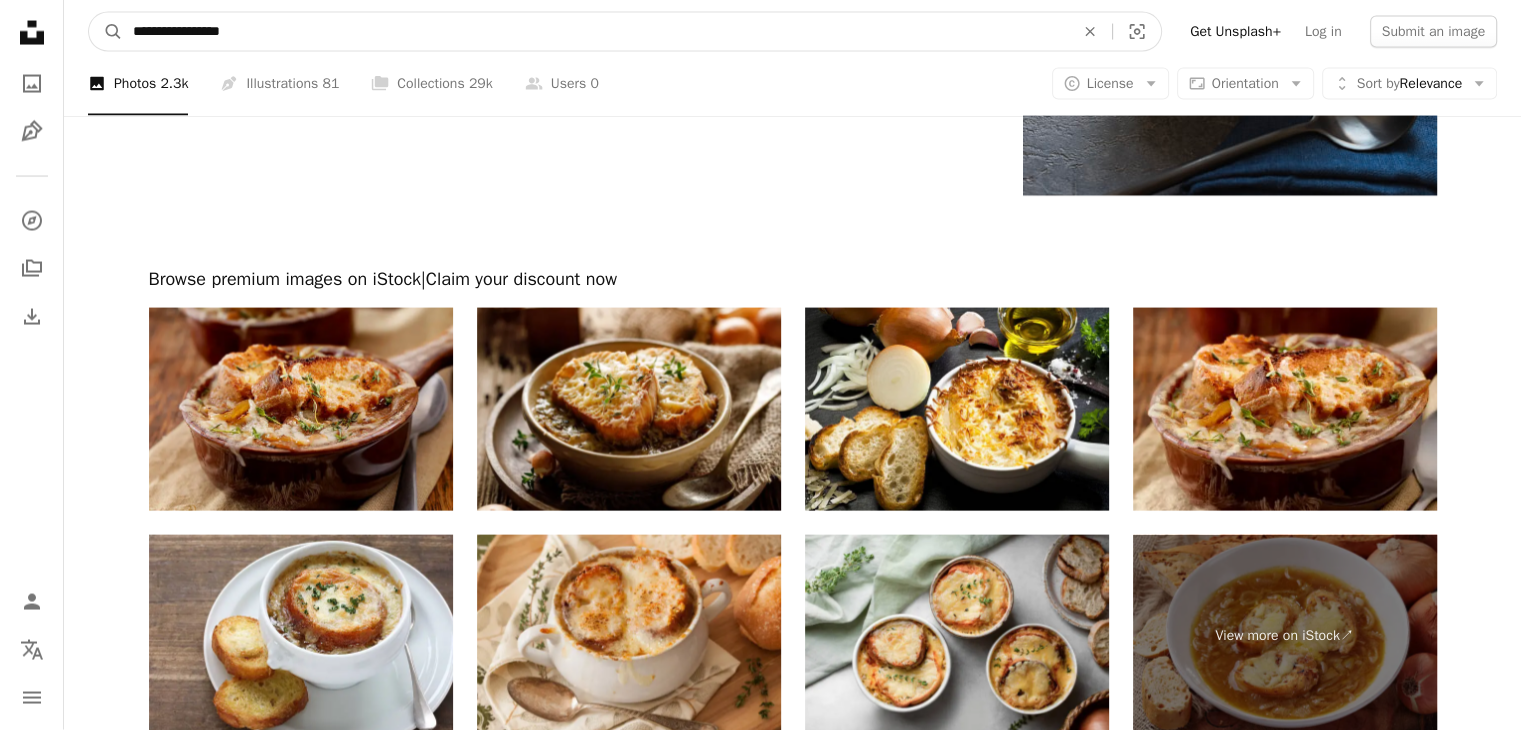 click on "**********" at bounding box center (595, 32) 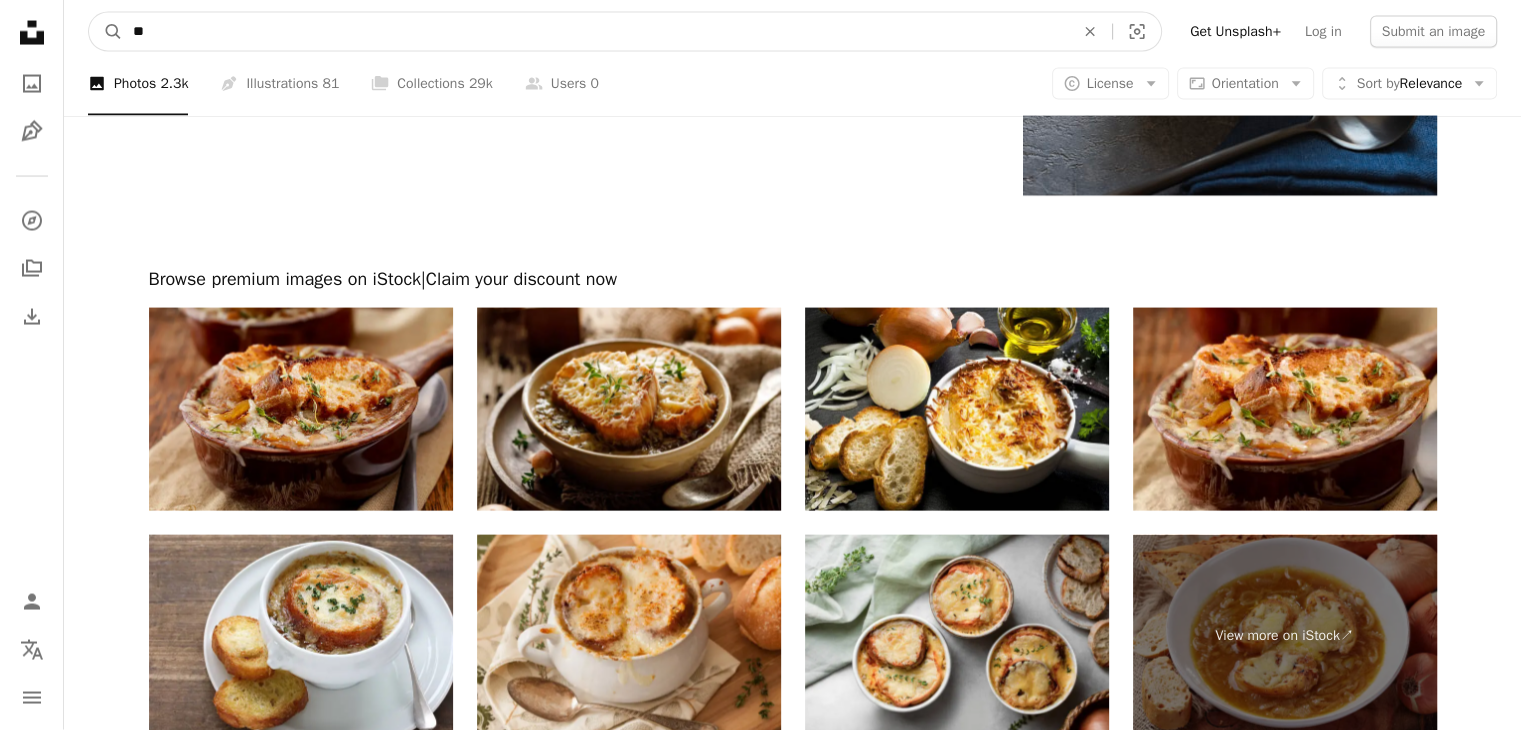 type on "*" 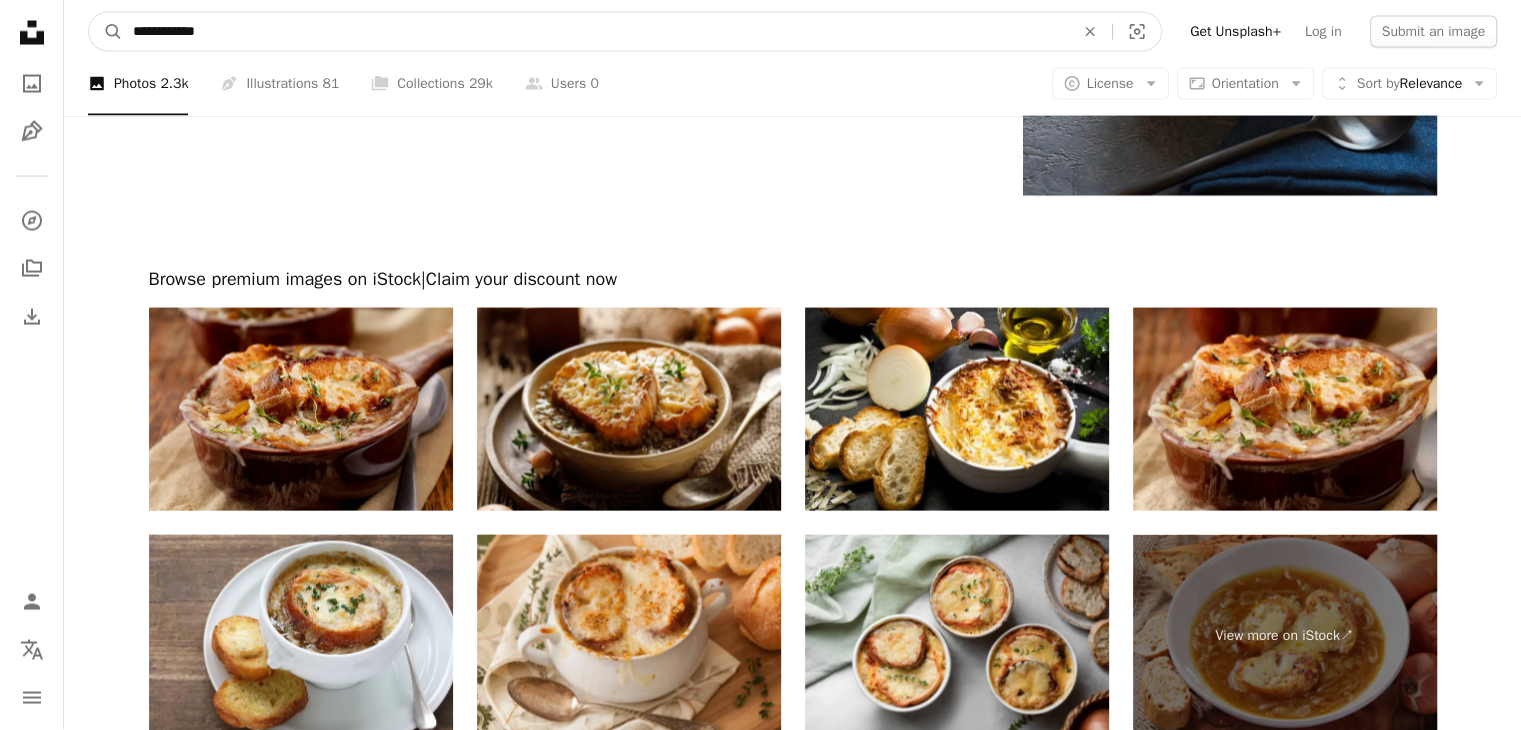 type on "**********" 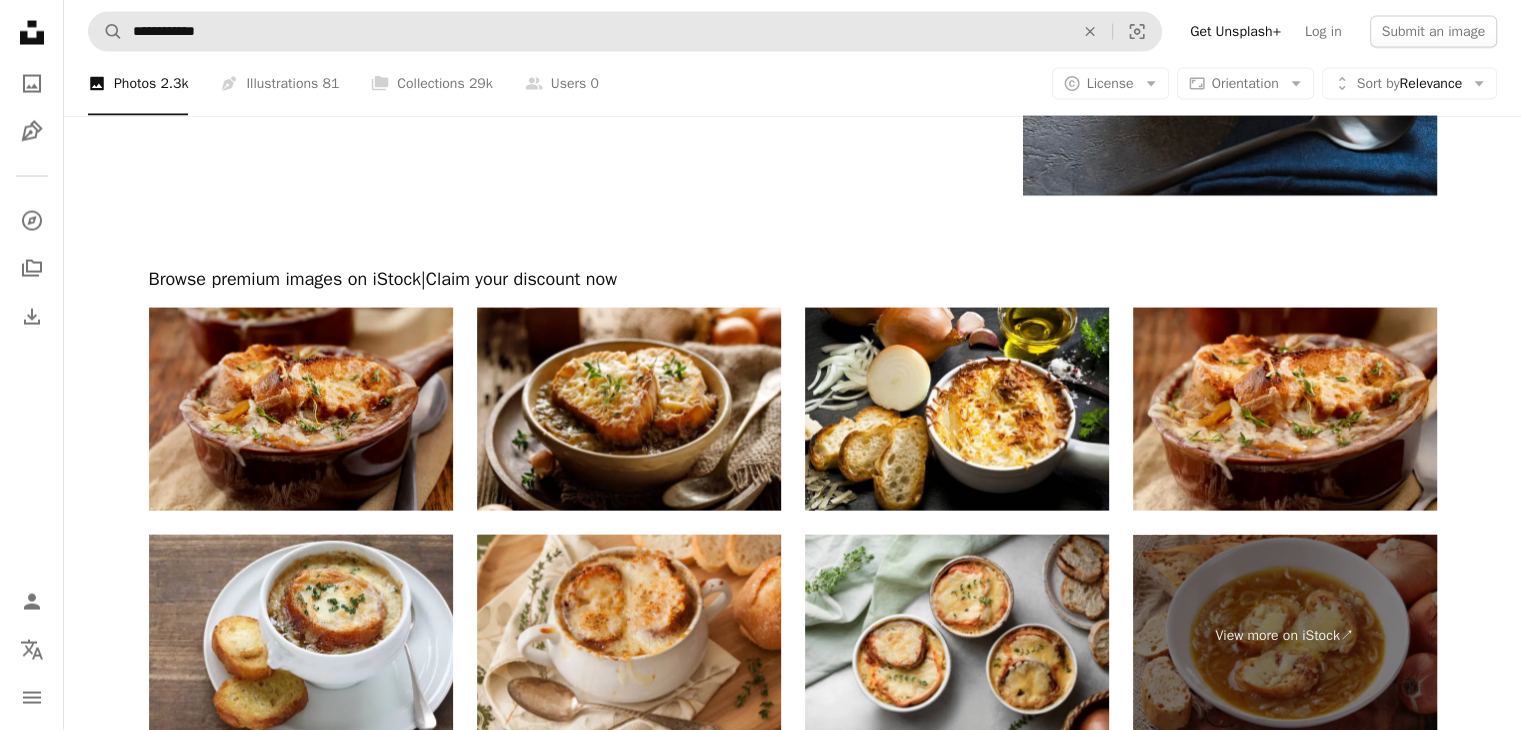 scroll, scrollTop: 0, scrollLeft: 0, axis: both 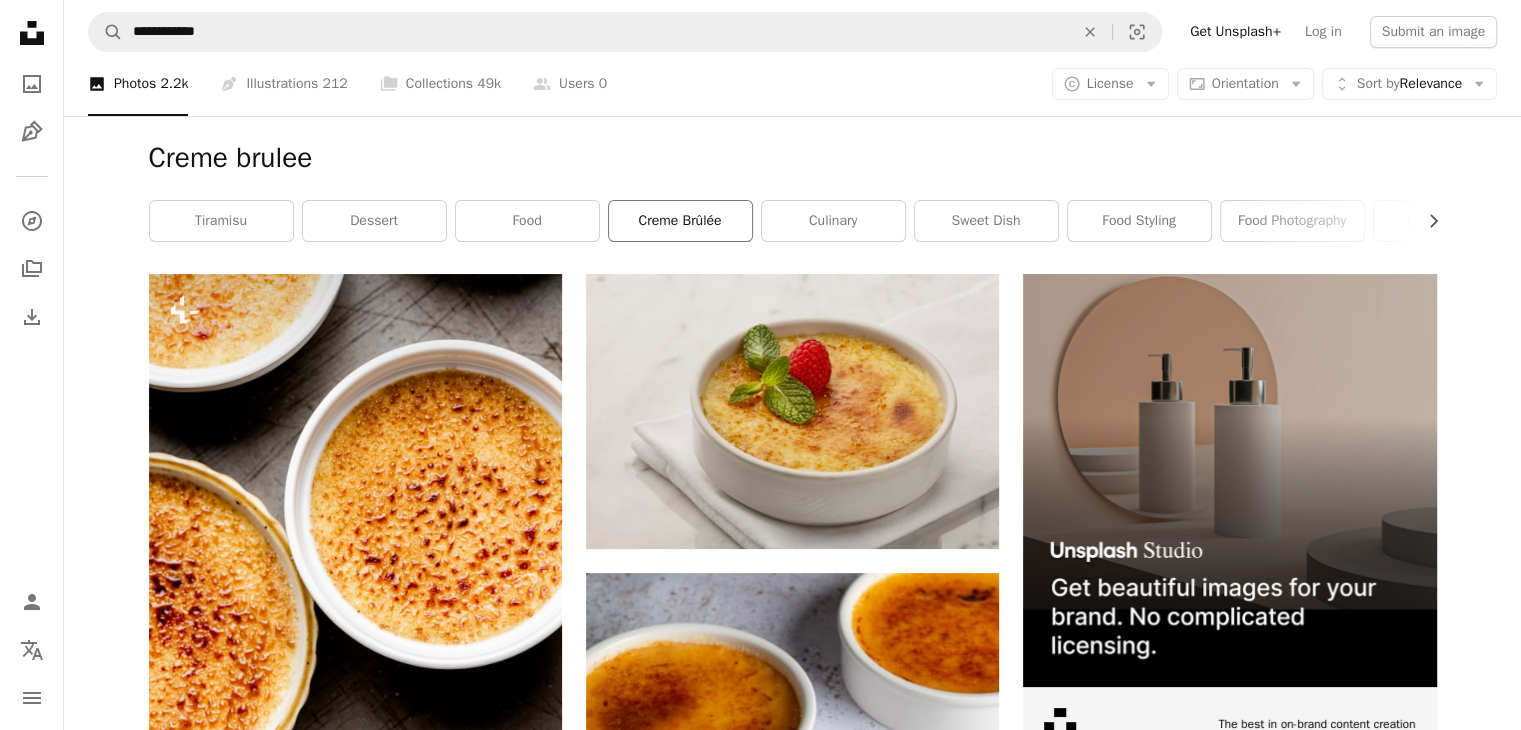 click on "creme brûlée" at bounding box center (680, 221) 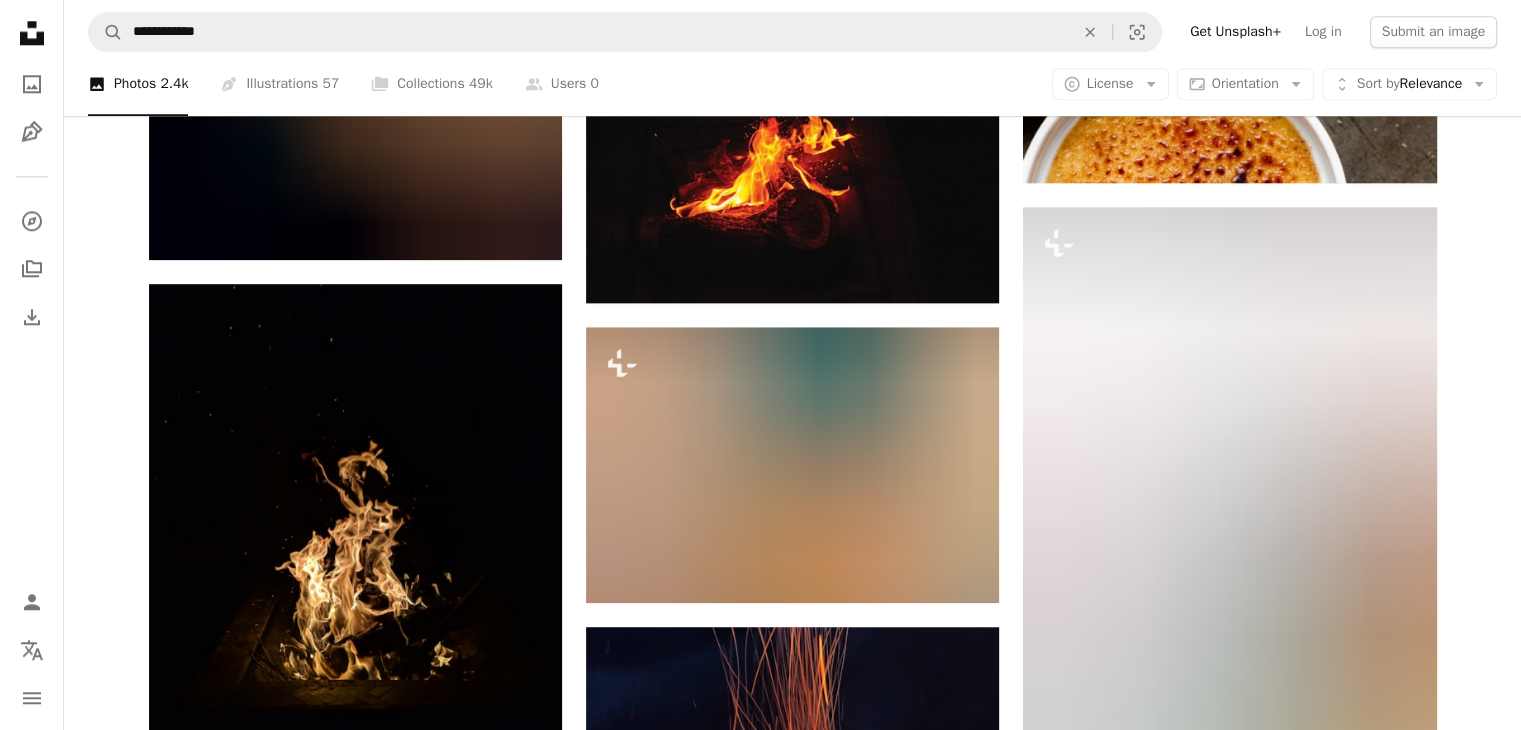 scroll, scrollTop: 2183, scrollLeft: 0, axis: vertical 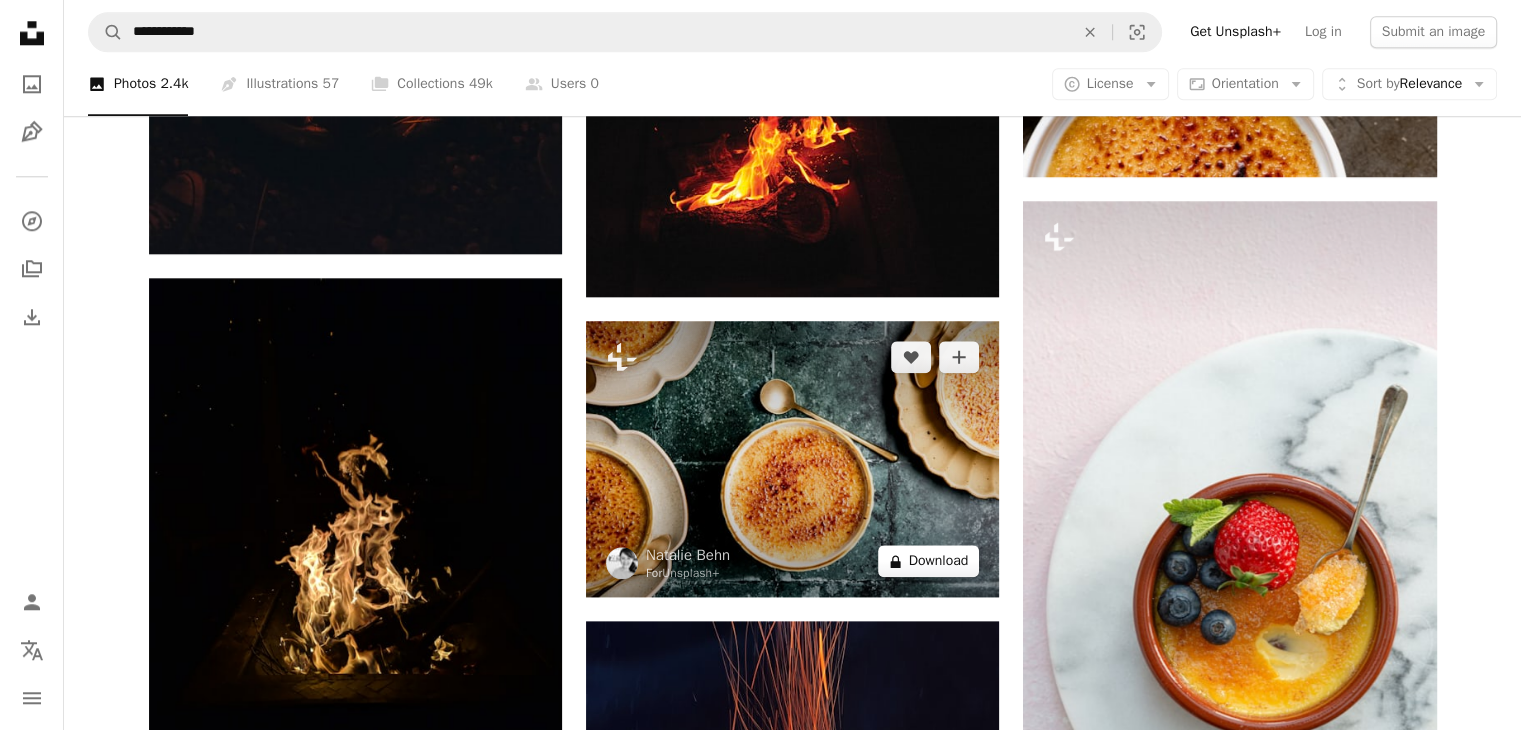 click on "A lock   Download" at bounding box center (929, 561) 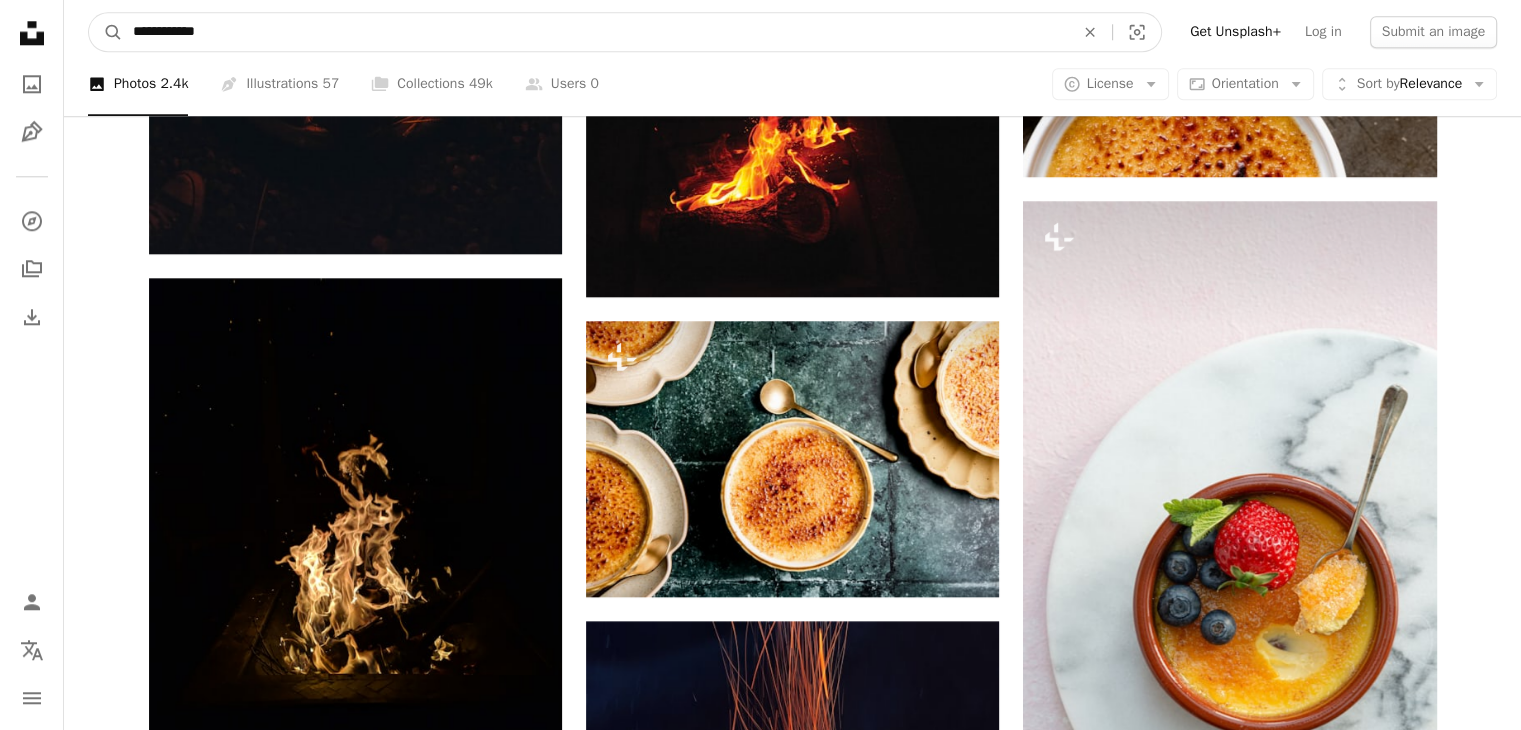 click on "**********" at bounding box center (595, 32) 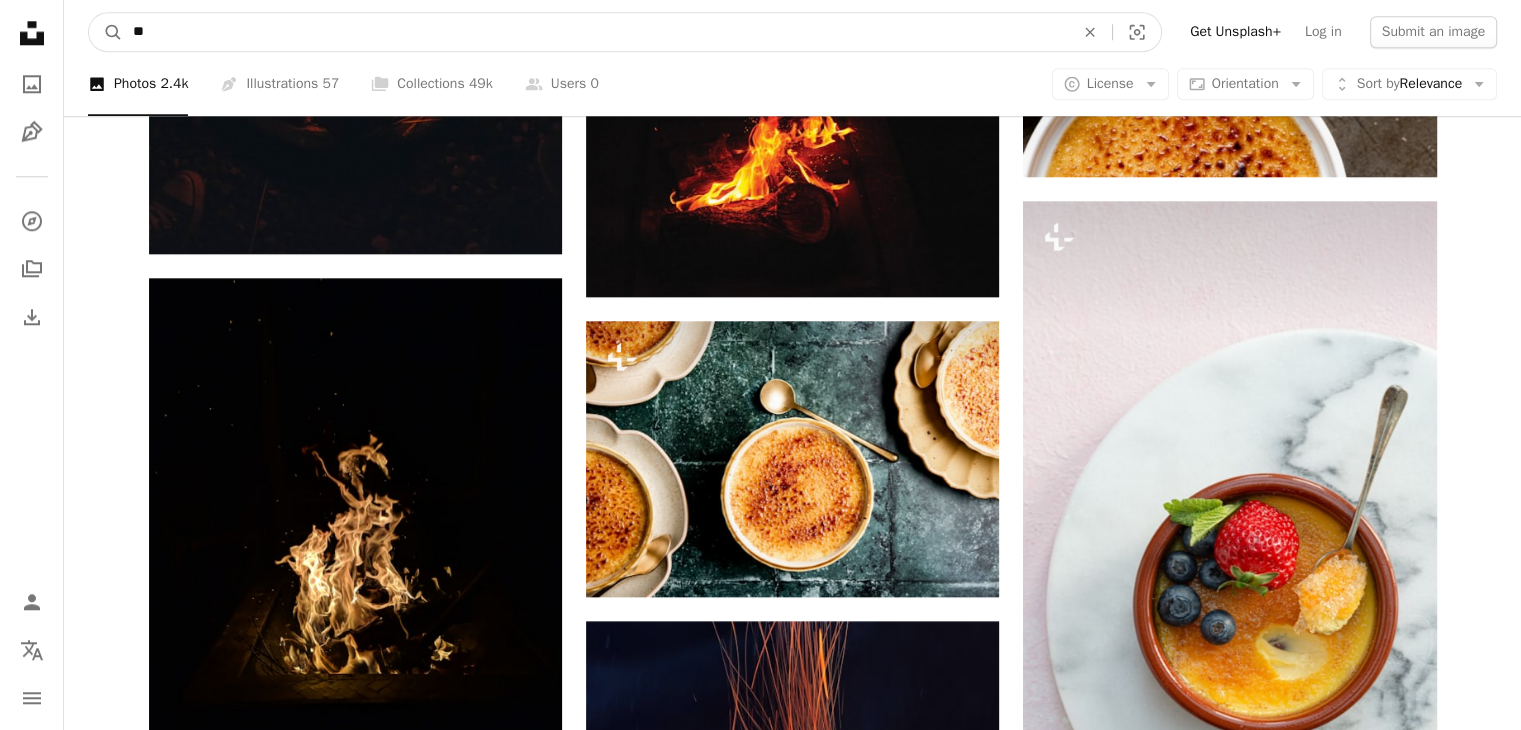 type on "*" 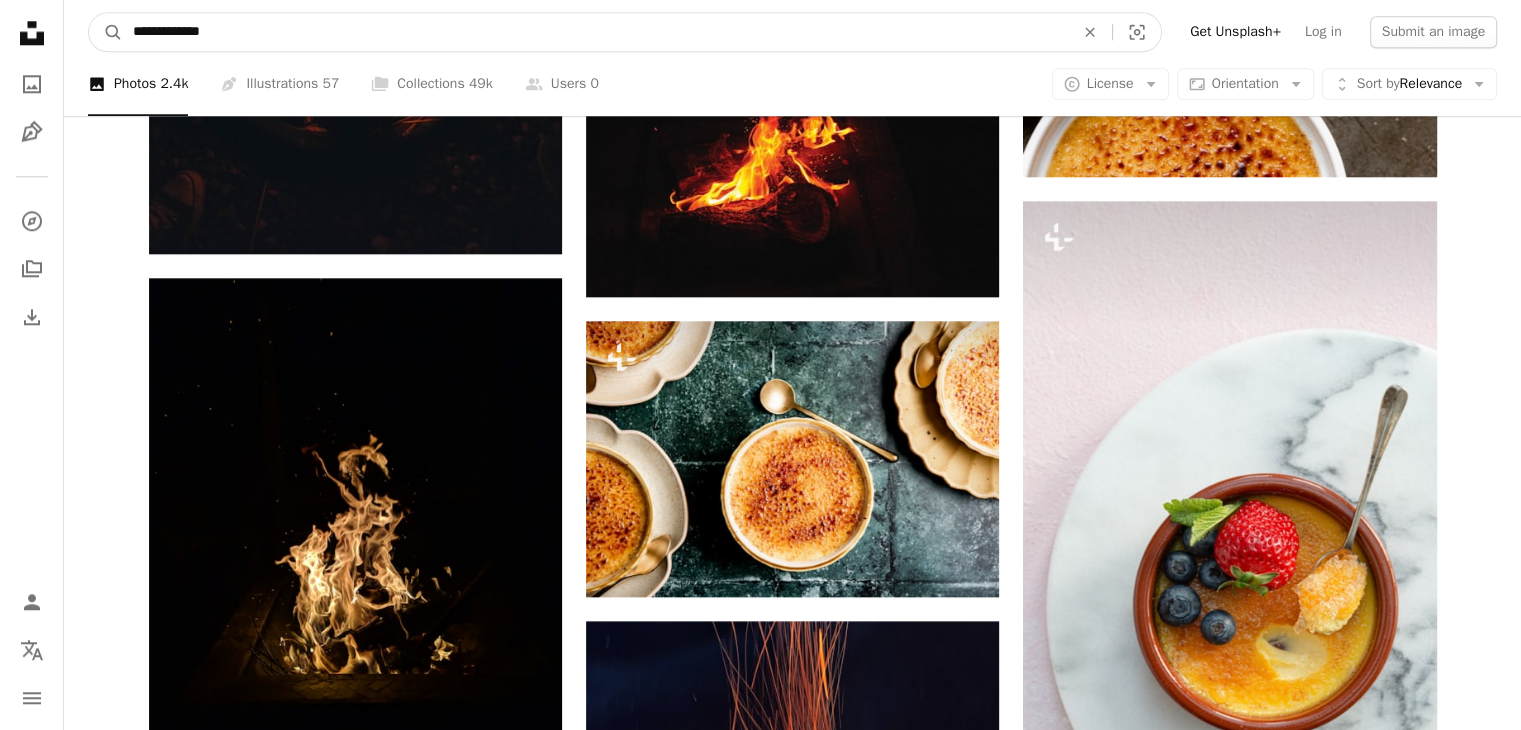 type on "**********" 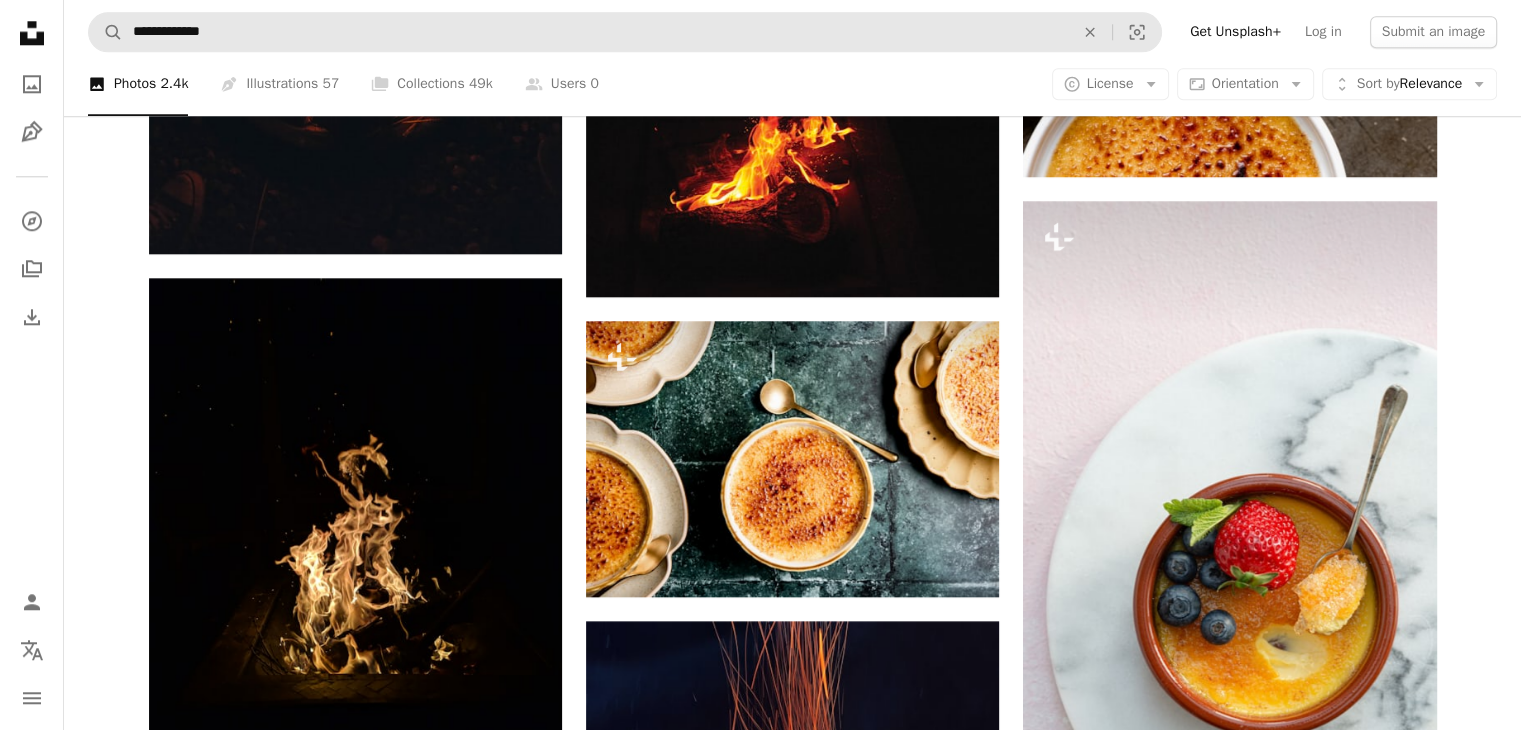 scroll, scrollTop: 0, scrollLeft: 0, axis: both 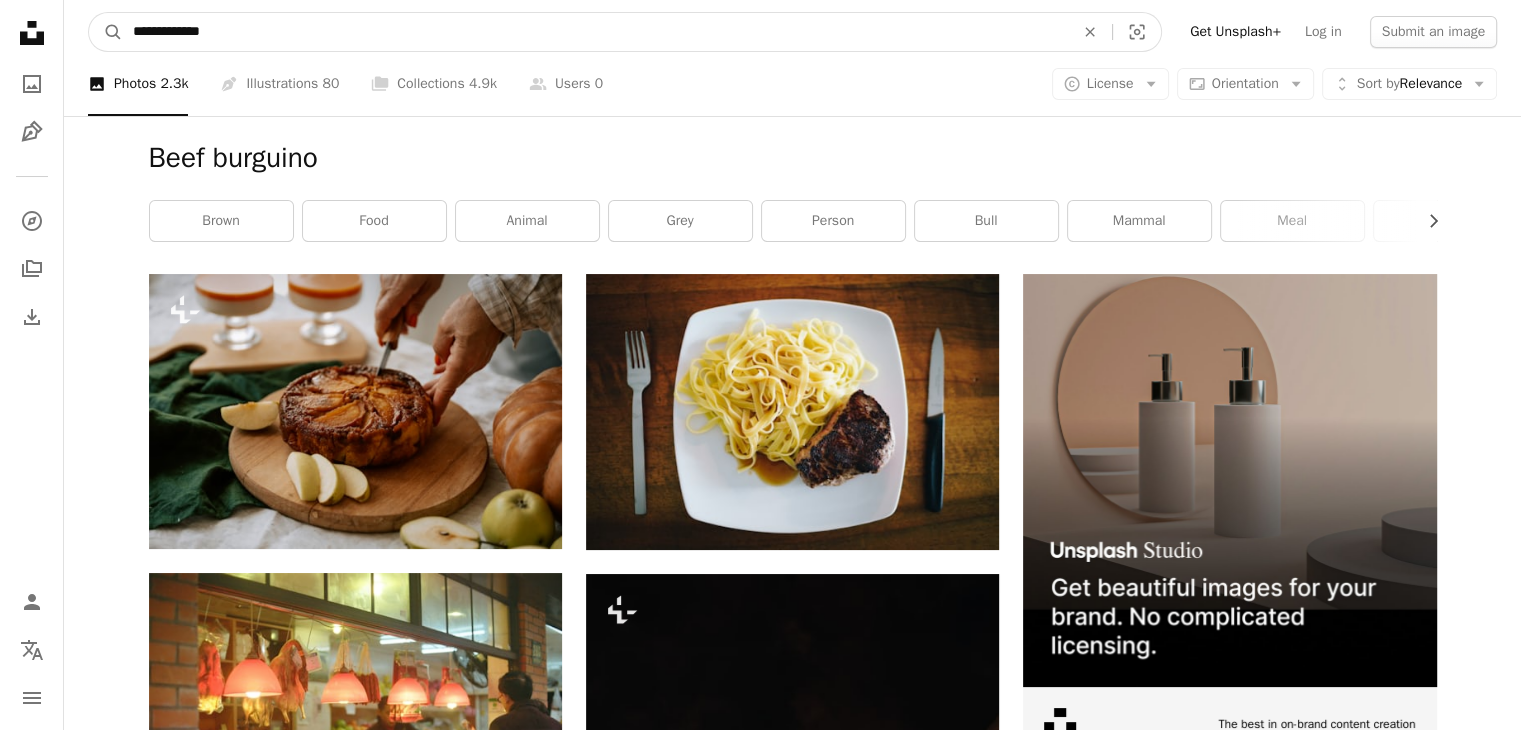 click on "**********" at bounding box center (595, 32) 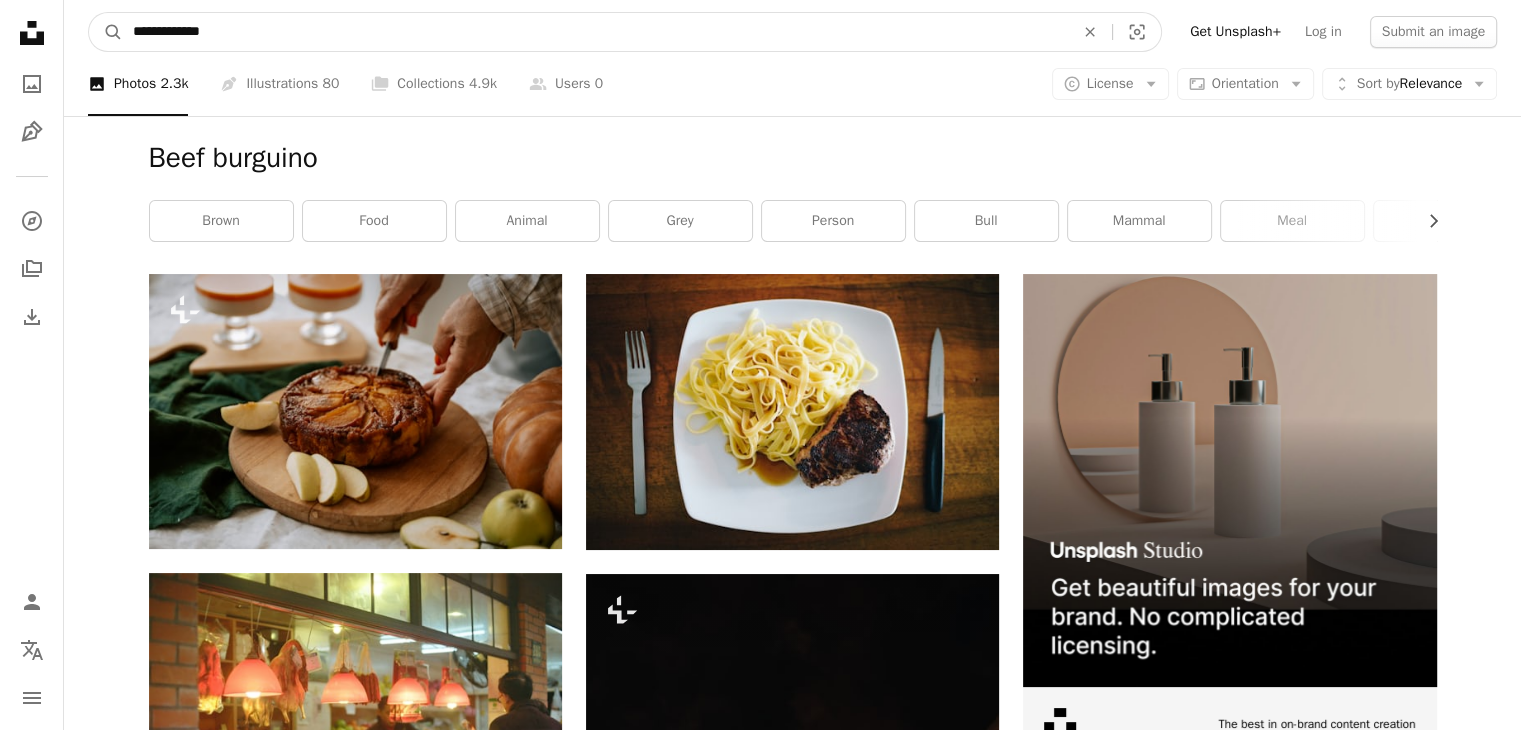 click on "**********" at bounding box center (595, 32) 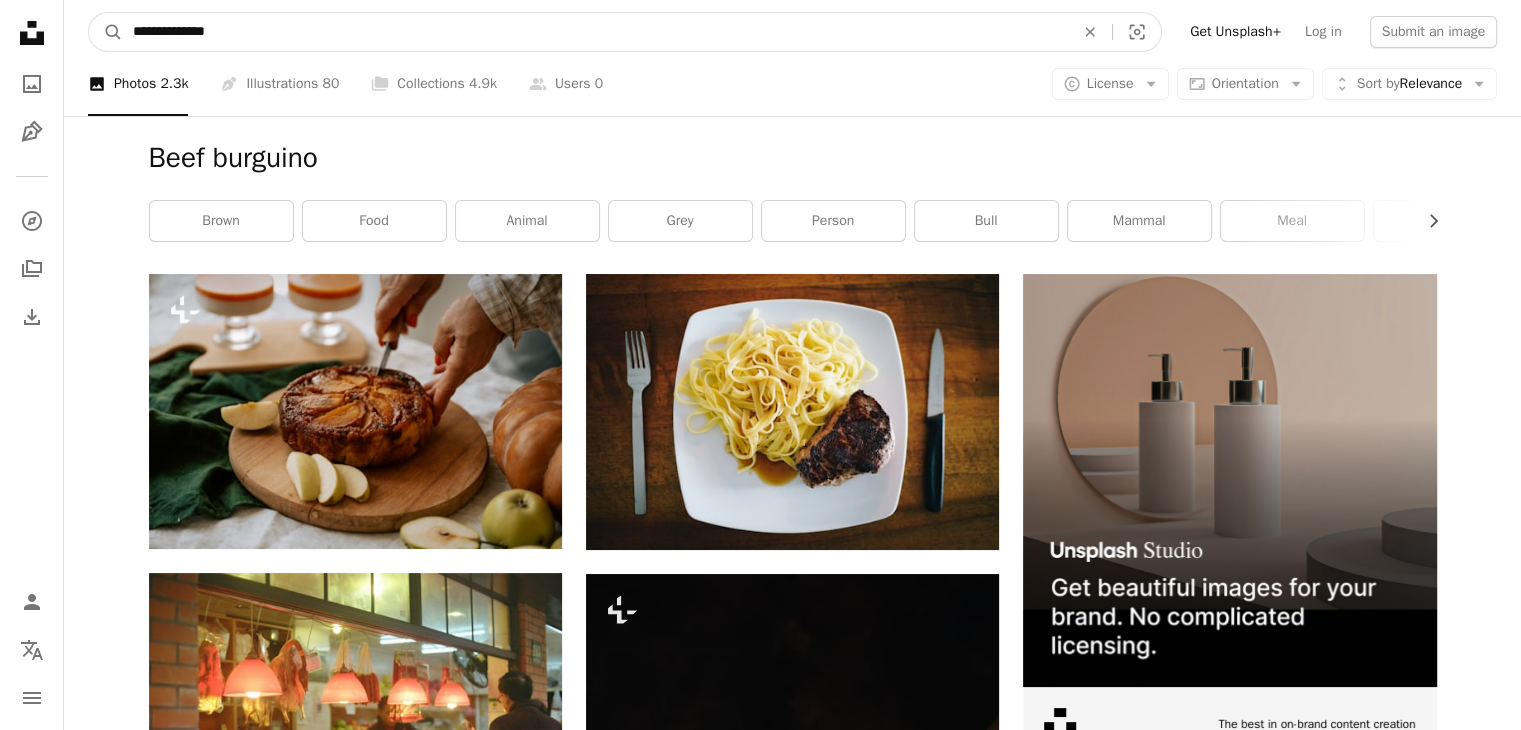 type on "**********" 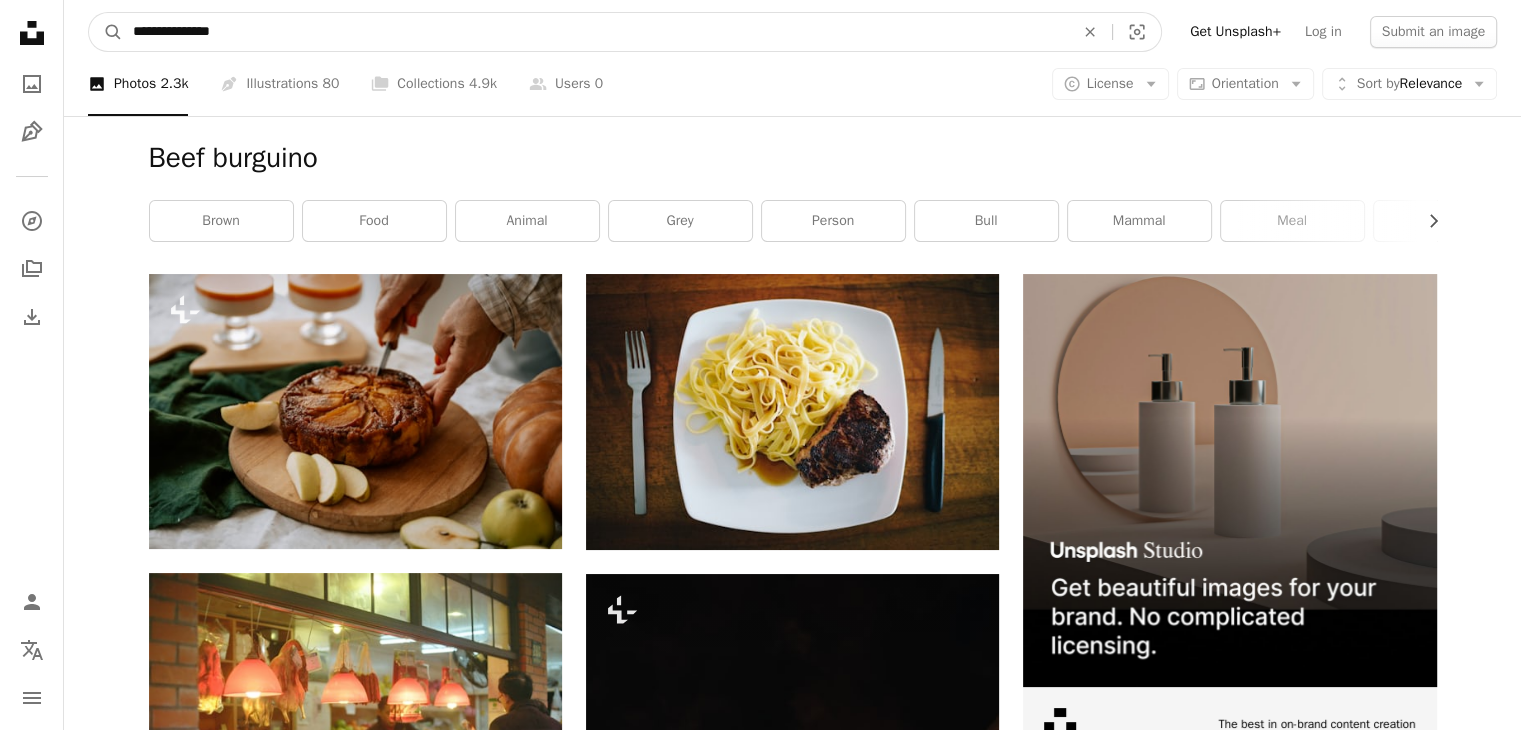 click on "A magnifying glass" at bounding box center [106, 32] 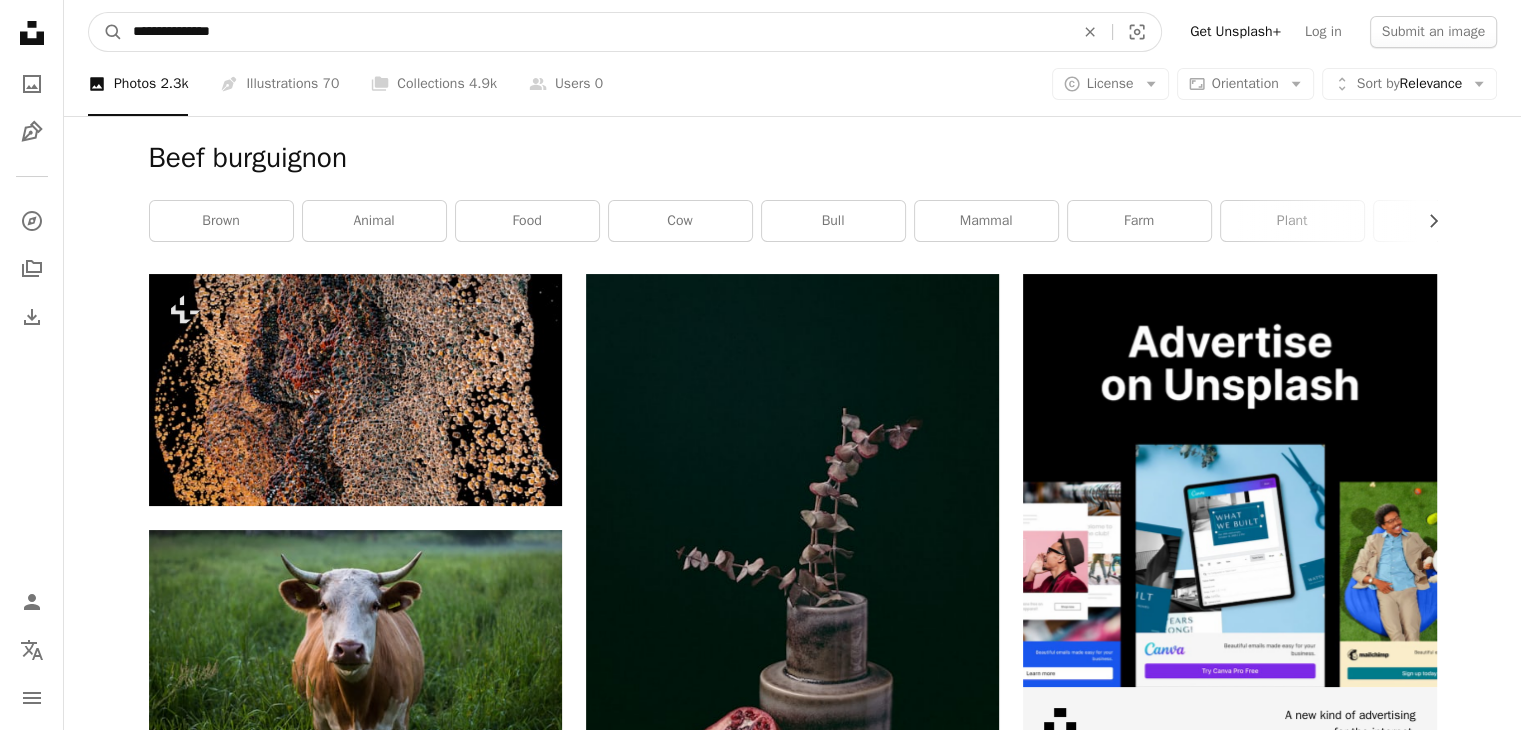 click on "**********" at bounding box center [595, 32] 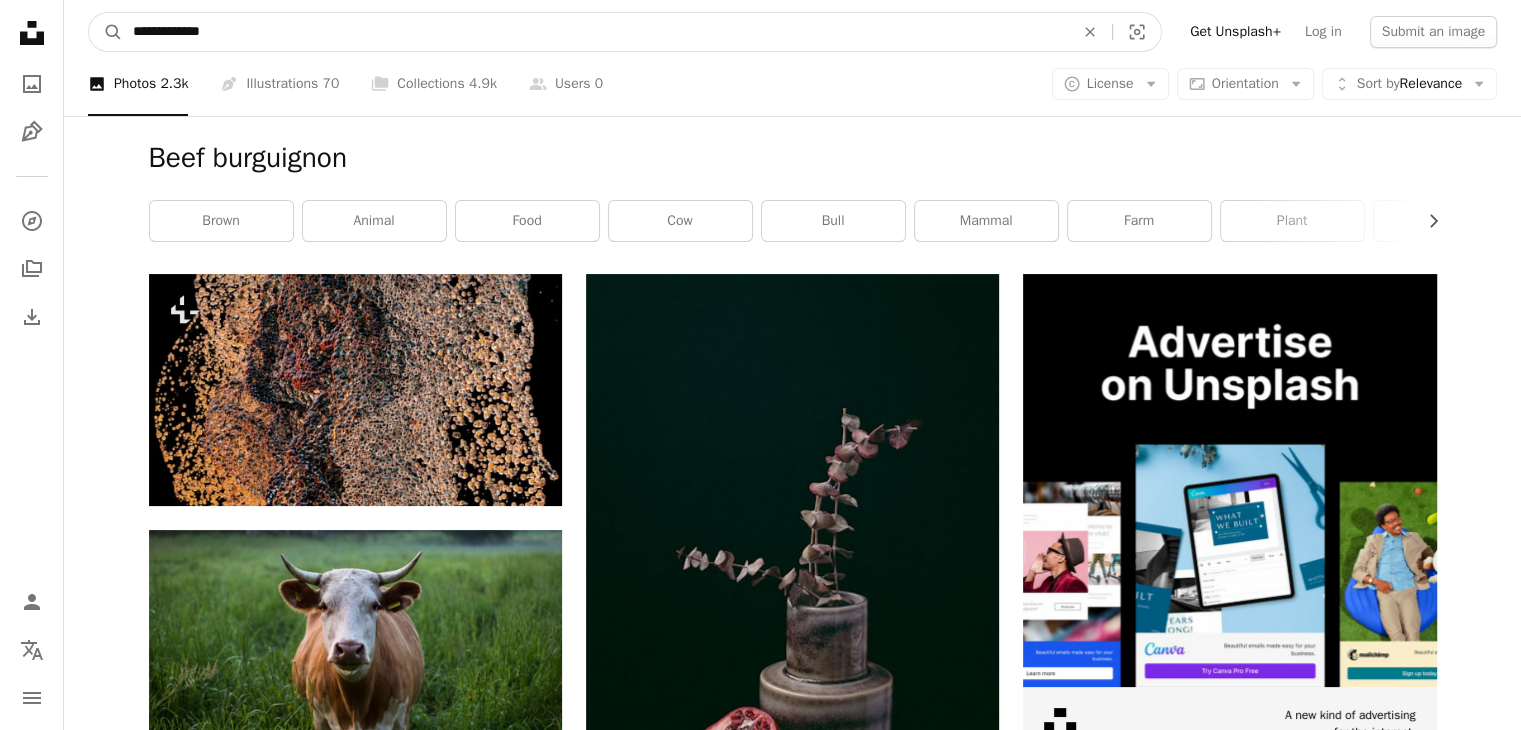 type on "**********" 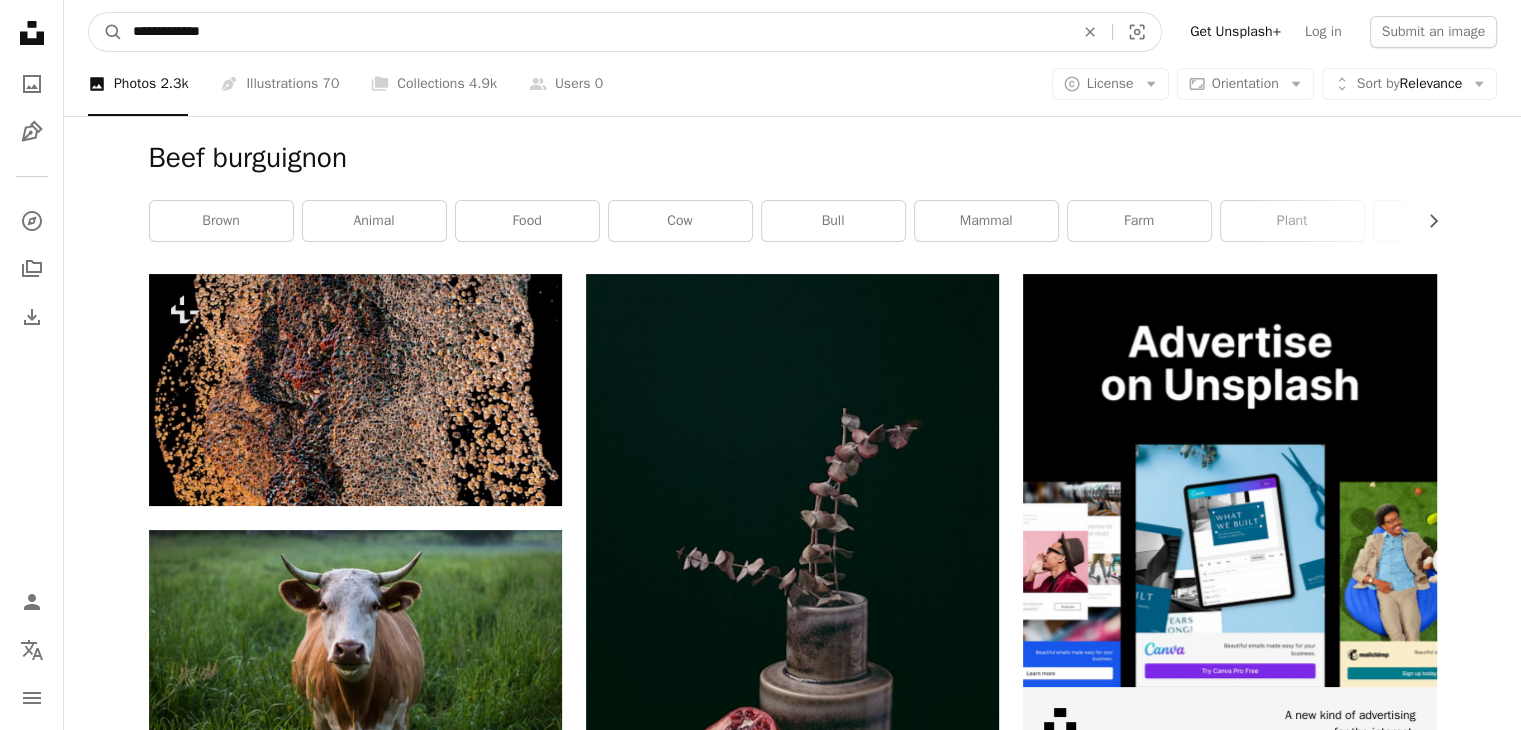 click on "A magnifying glass" at bounding box center (106, 32) 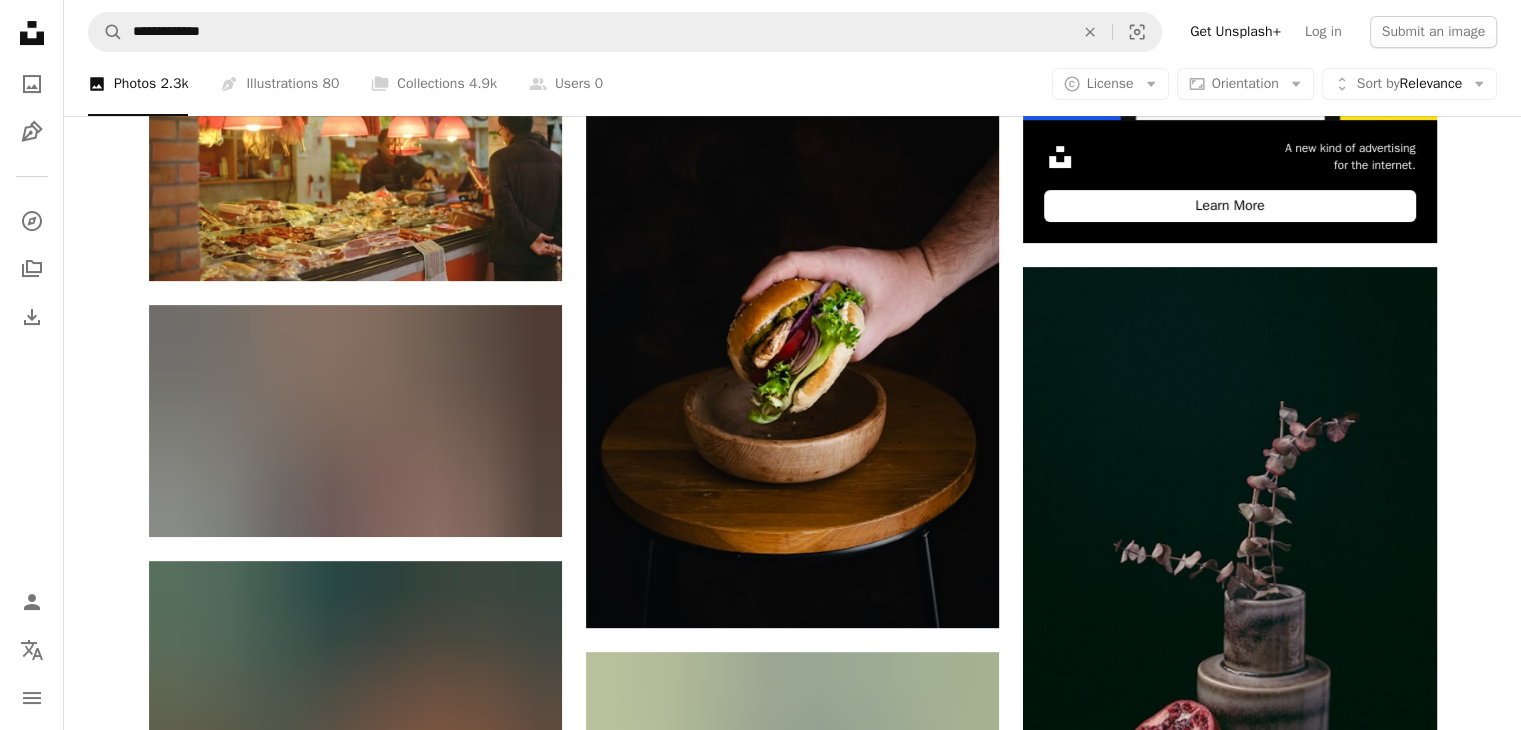 scroll, scrollTop: 0, scrollLeft: 0, axis: both 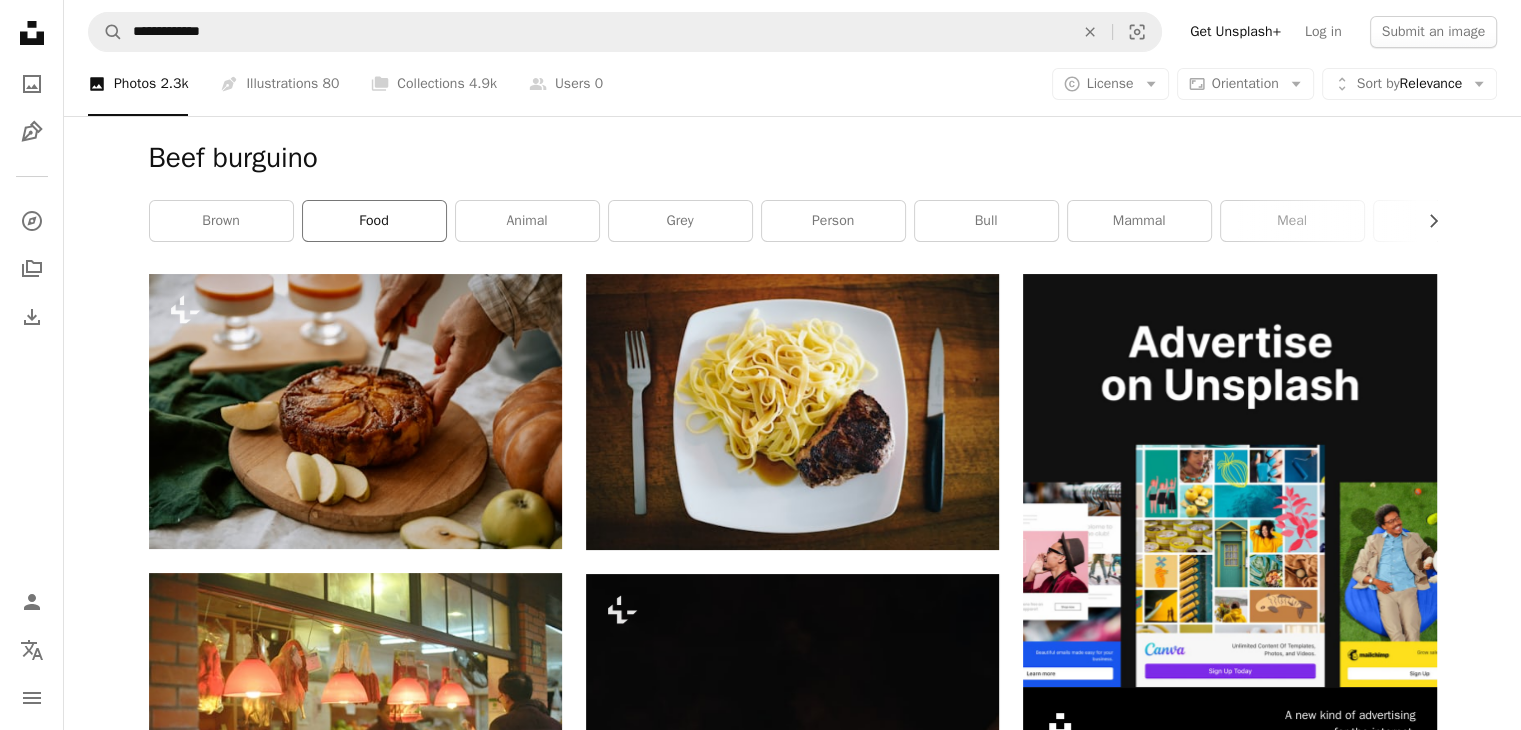 click on "food" at bounding box center [374, 221] 